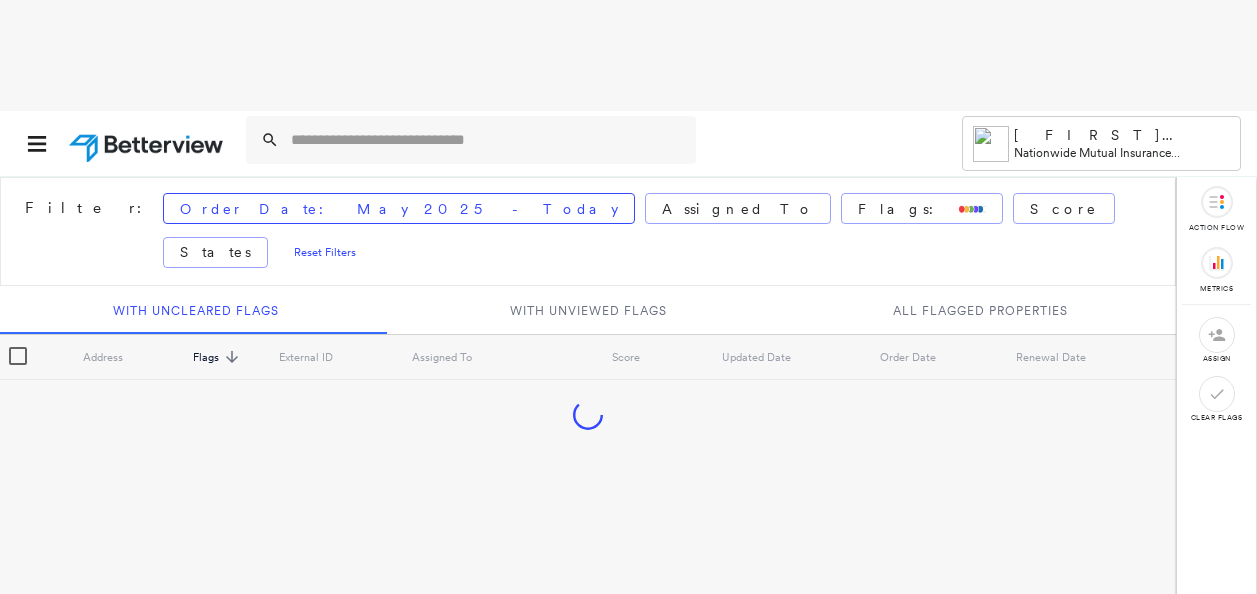 scroll, scrollTop: 0, scrollLeft: 0, axis: both 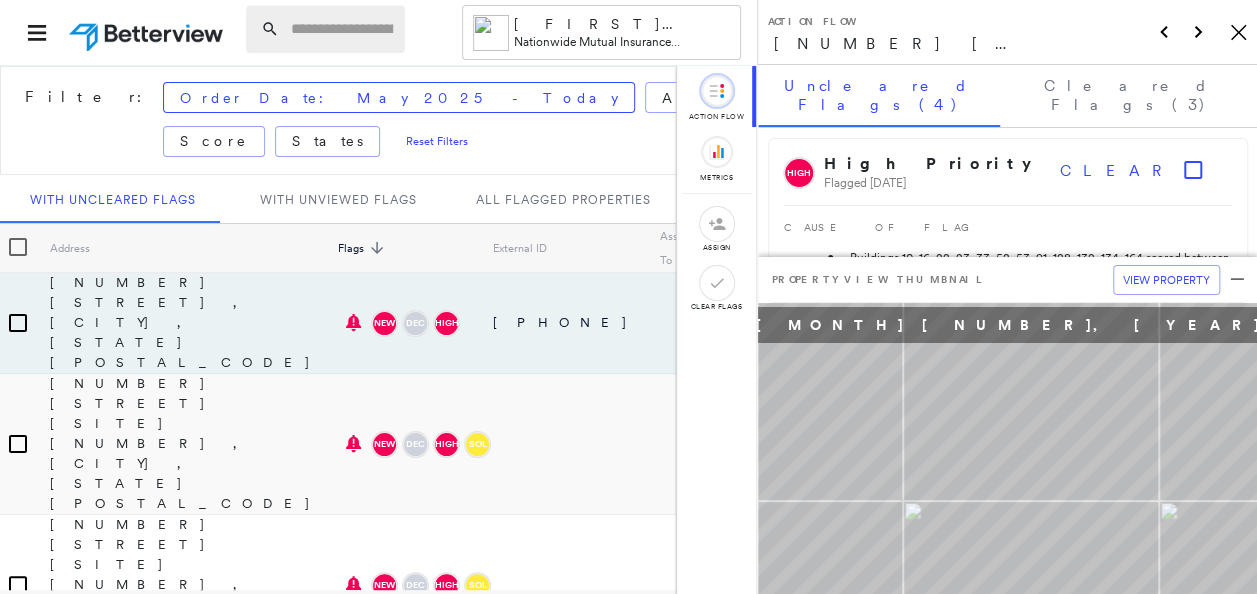 click at bounding box center [342, 29] 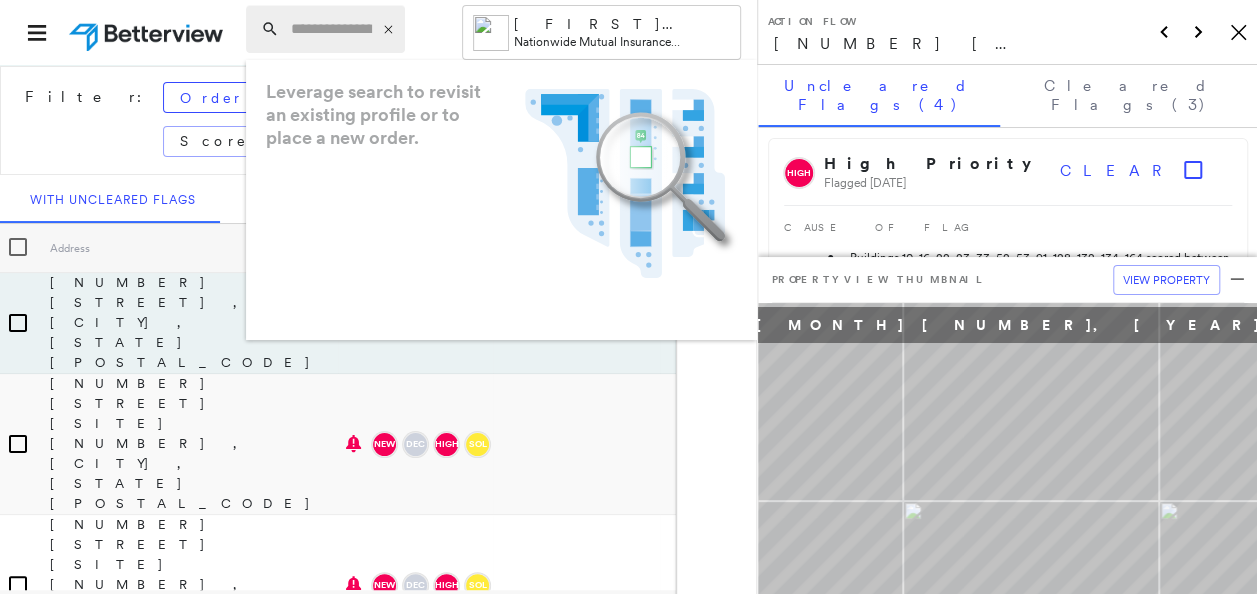 click at bounding box center [331, 29] 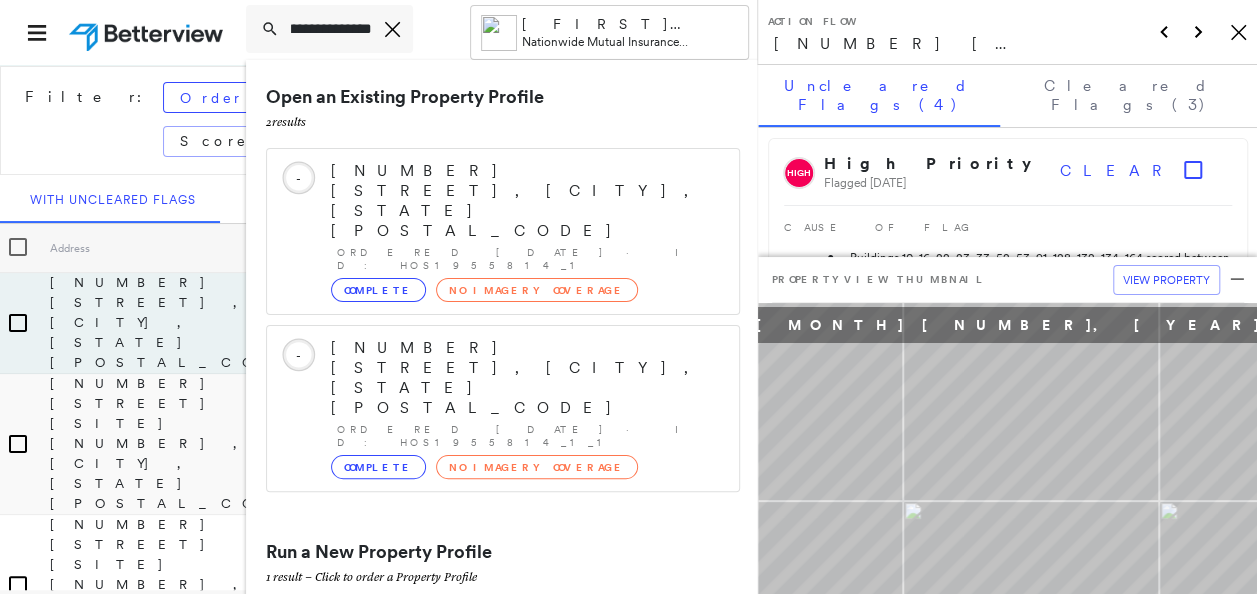scroll, scrollTop: 0, scrollLeft: 72, axis: horizontal 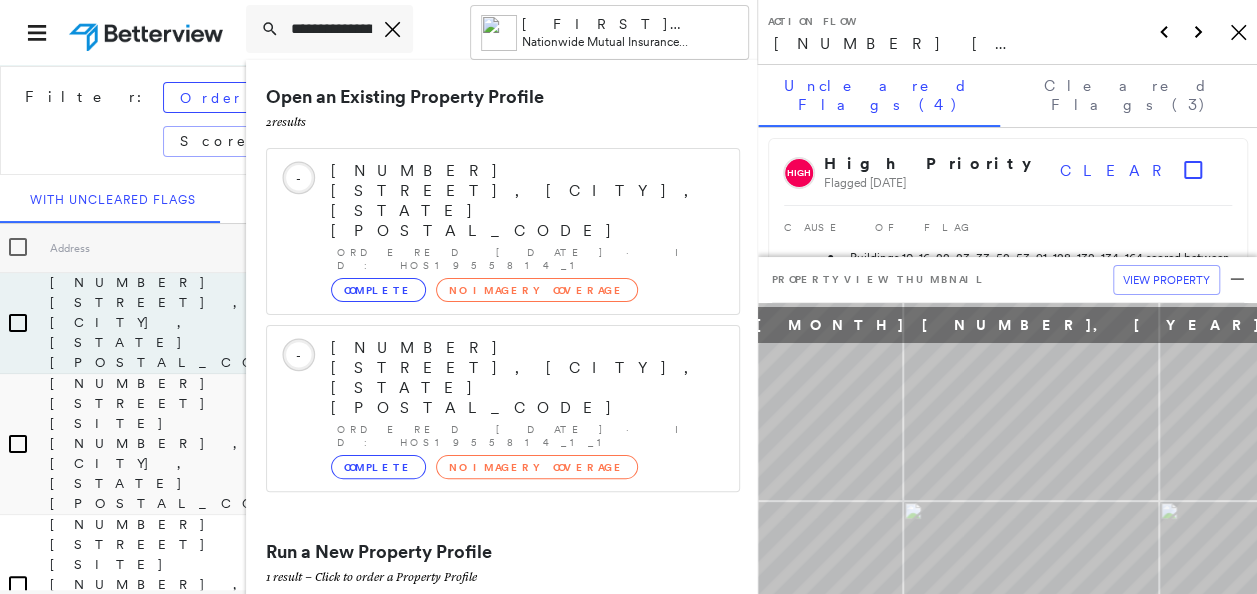 click 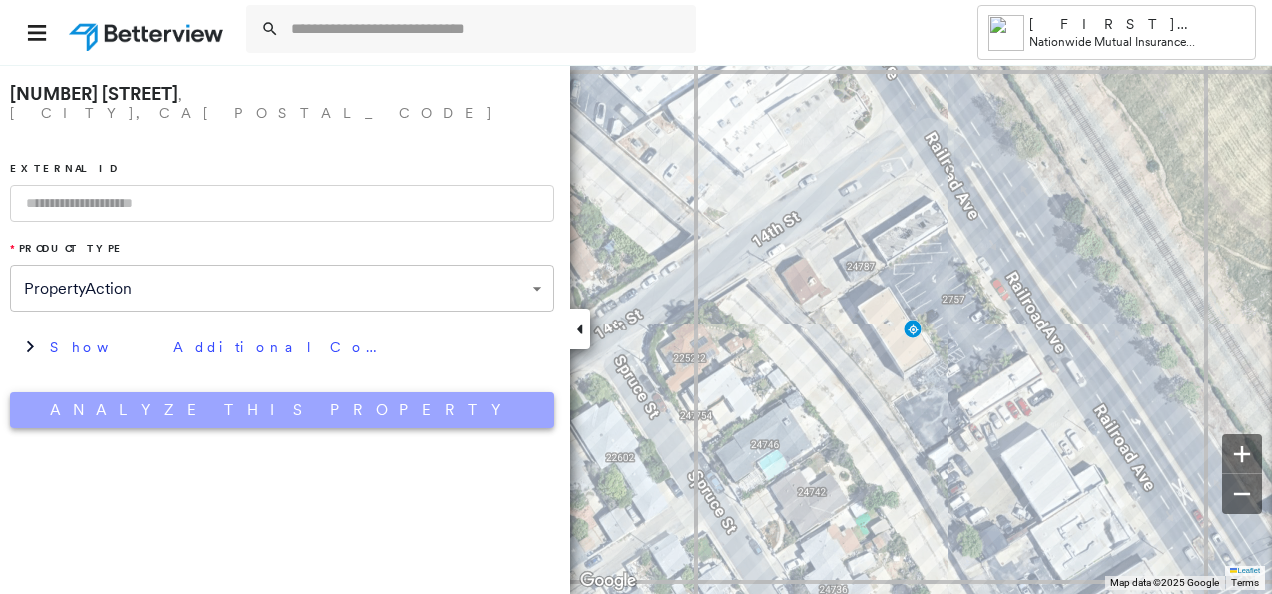 click on "Analyze This Property" at bounding box center (282, 410) 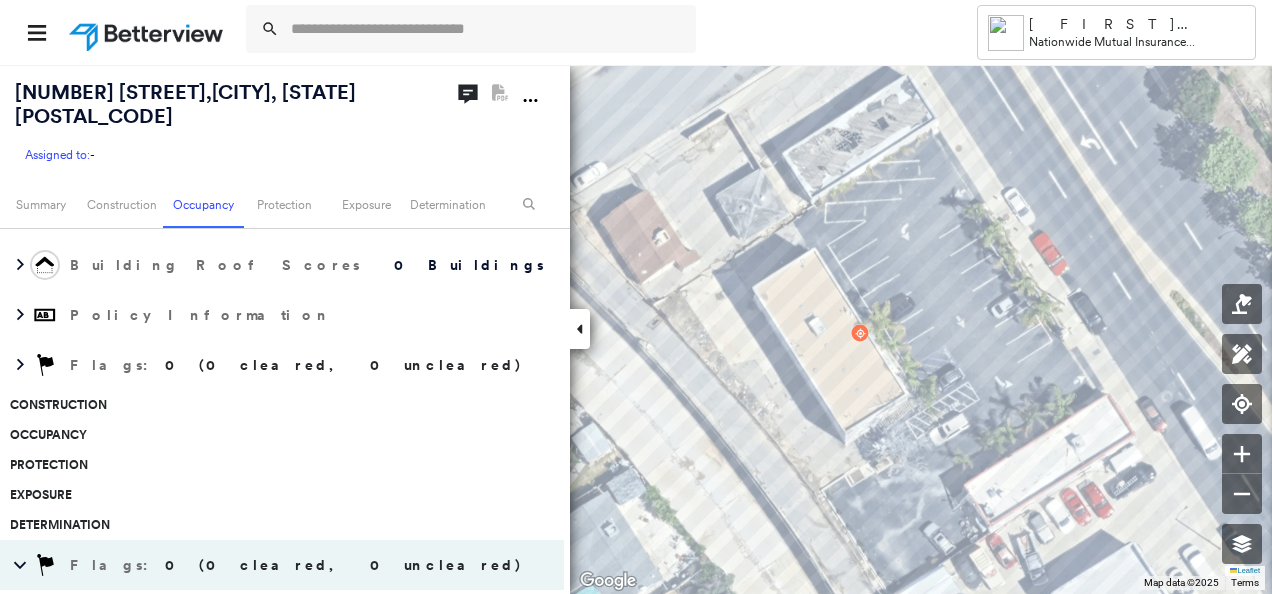 scroll, scrollTop: 0, scrollLeft: 0, axis: both 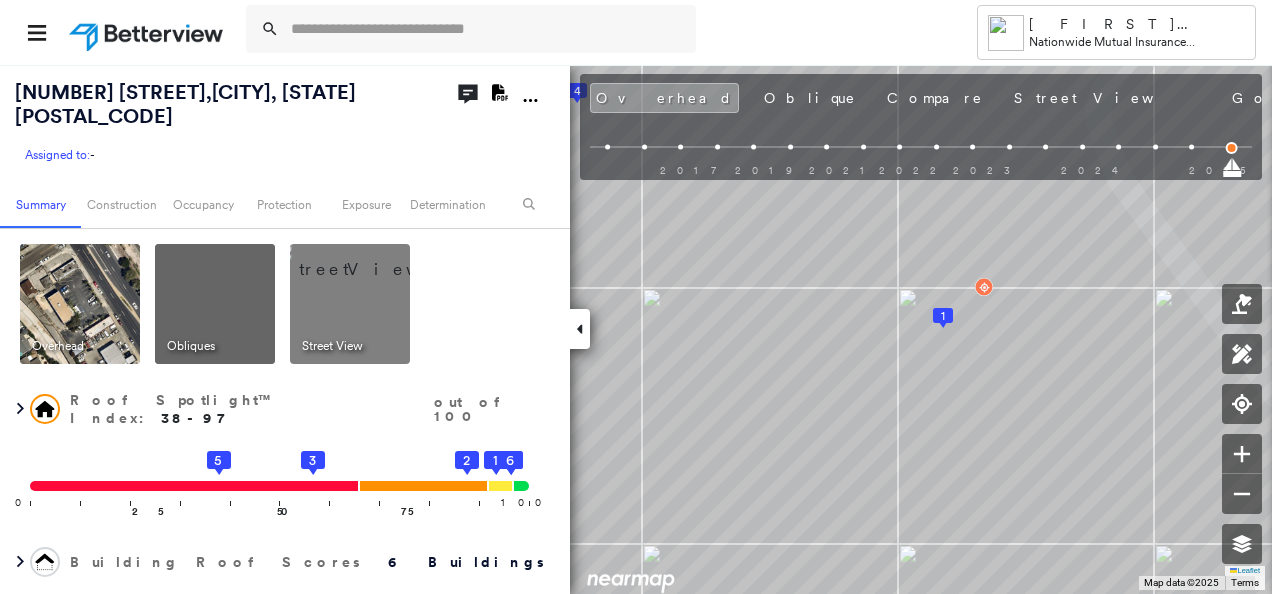 click 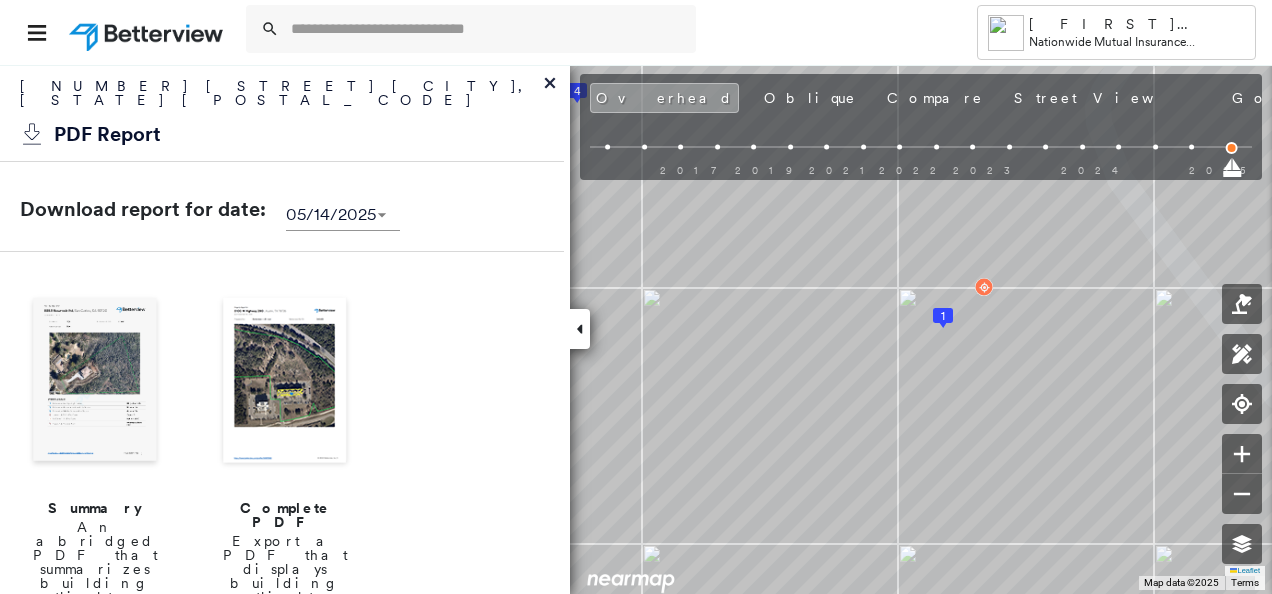 scroll, scrollTop: 100, scrollLeft: 0, axis: vertical 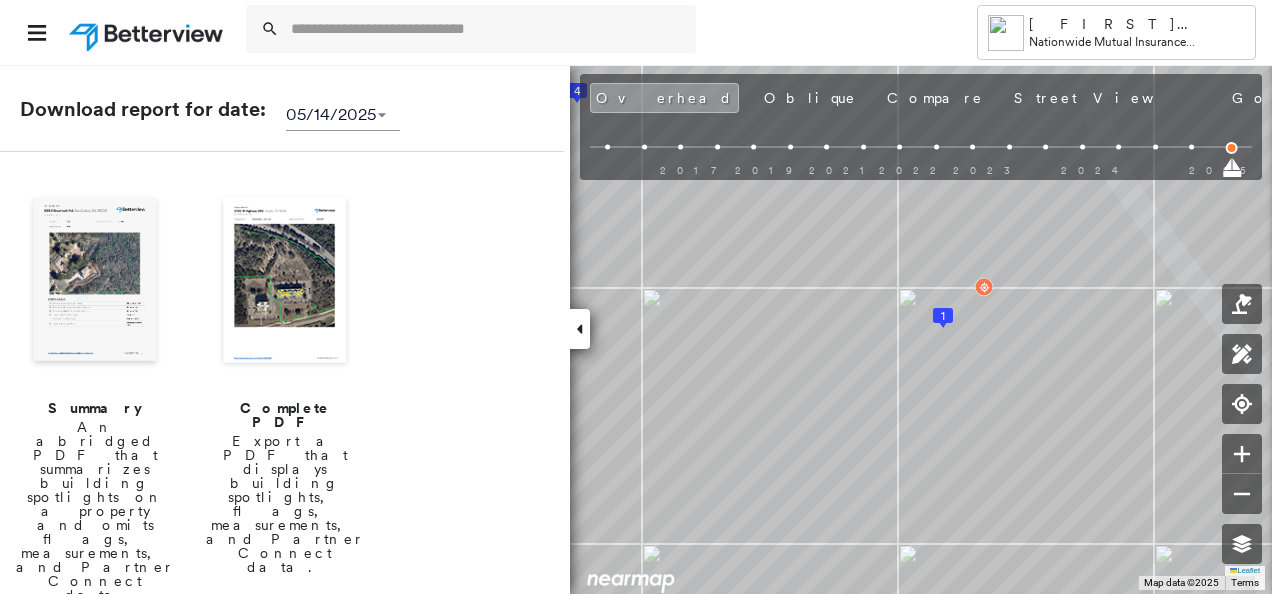 click at bounding box center (95, 282) 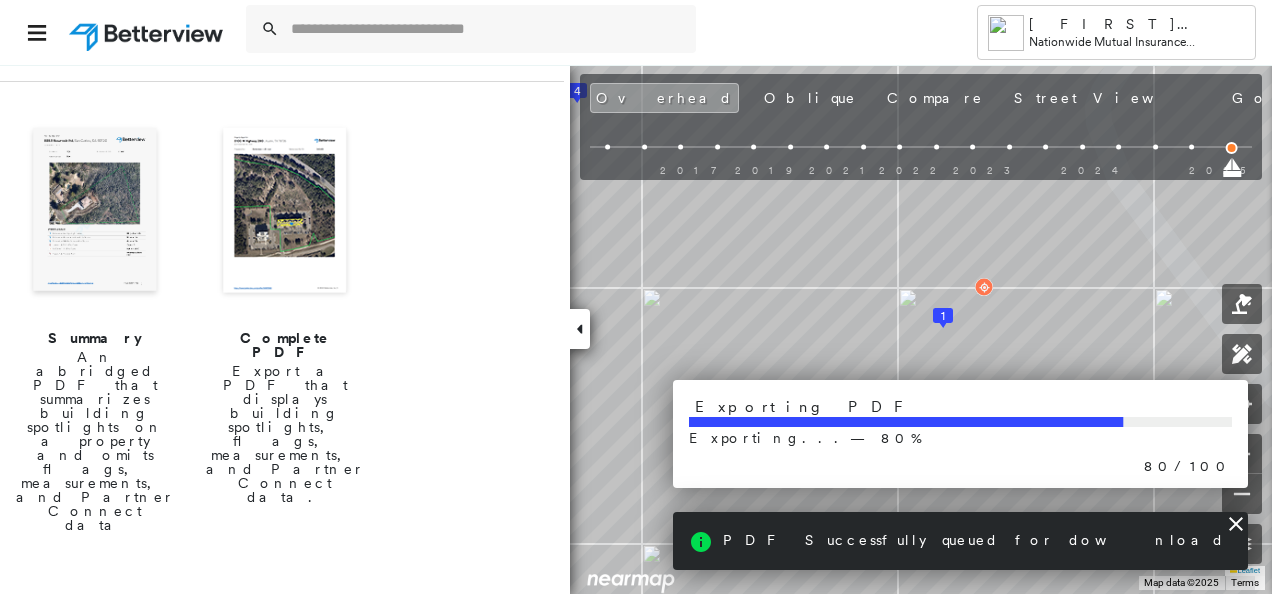 scroll, scrollTop: 200, scrollLeft: 0, axis: vertical 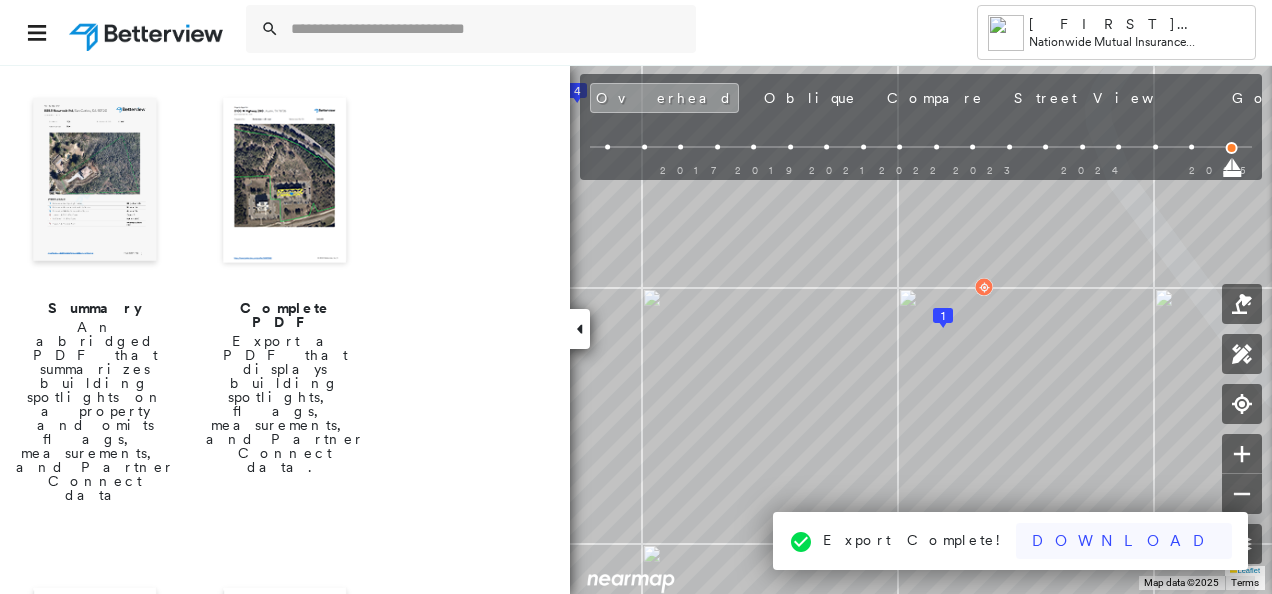 click on "Download" at bounding box center [1124, 541] 